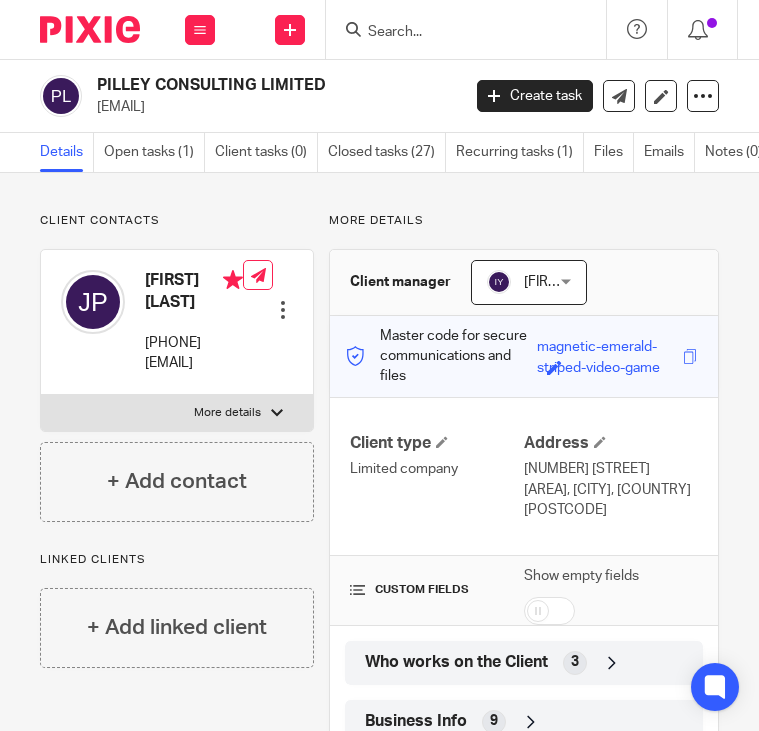 scroll, scrollTop: 0, scrollLeft: 0, axis: both 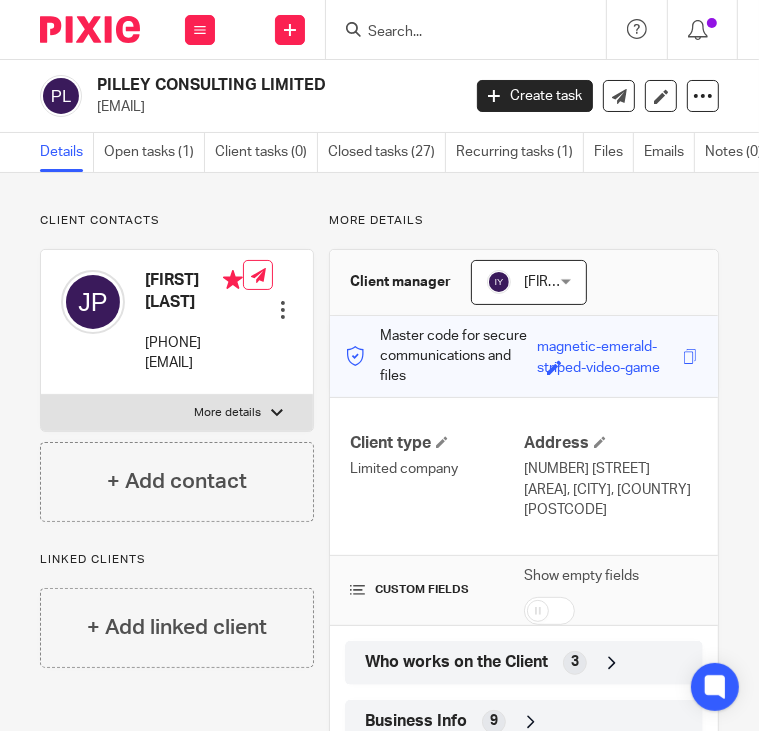 click at bounding box center (472, 29) 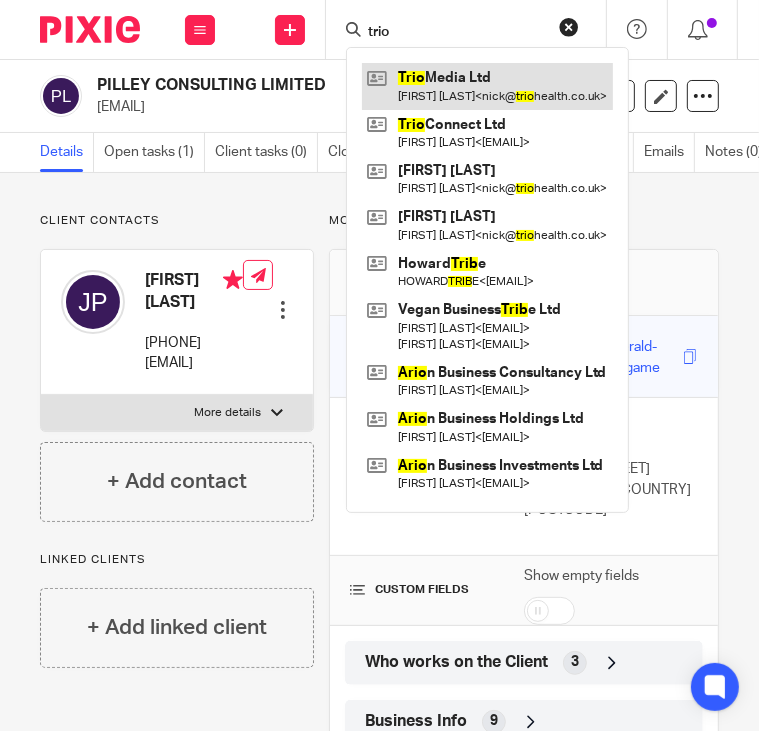 type on "trio" 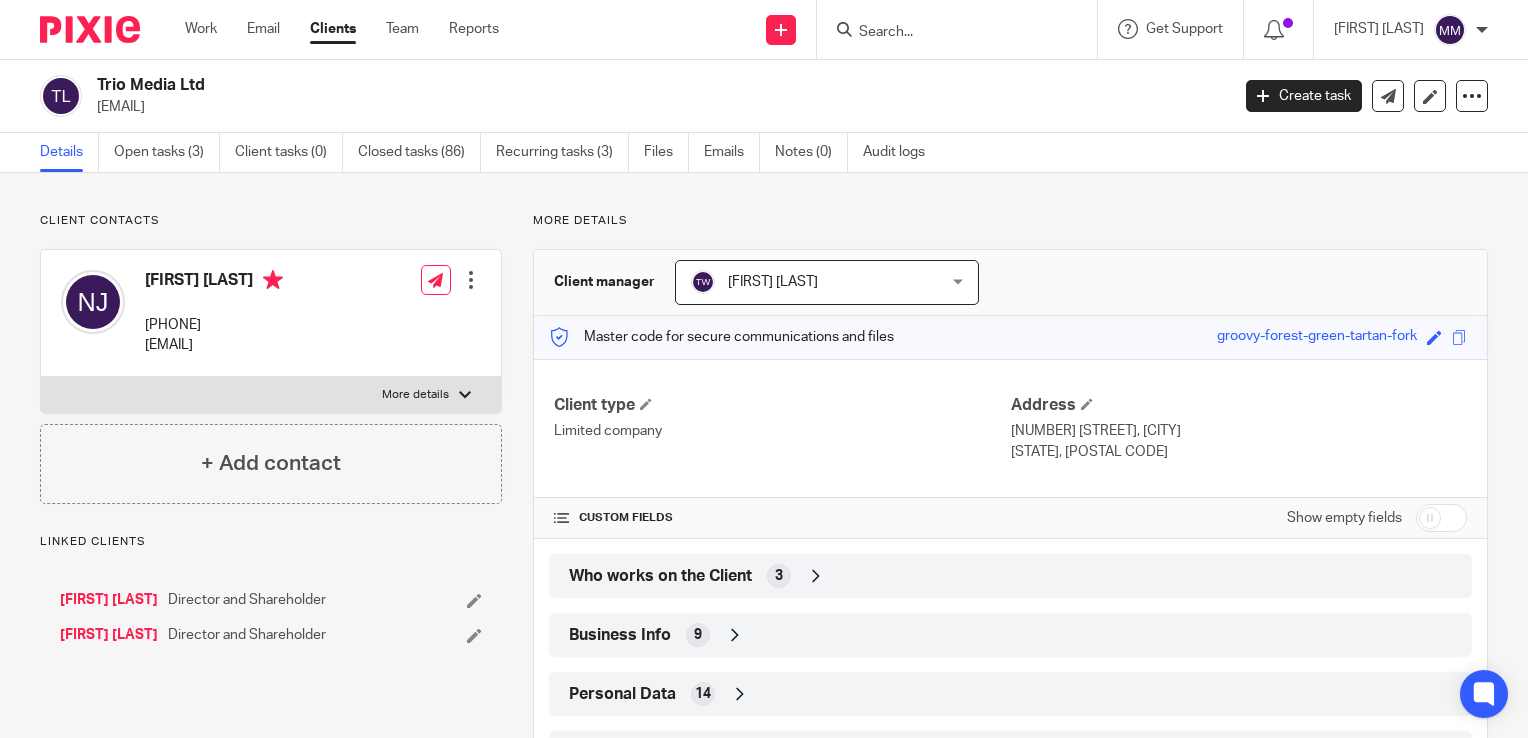 scroll, scrollTop: 0, scrollLeft: 0, axis: both 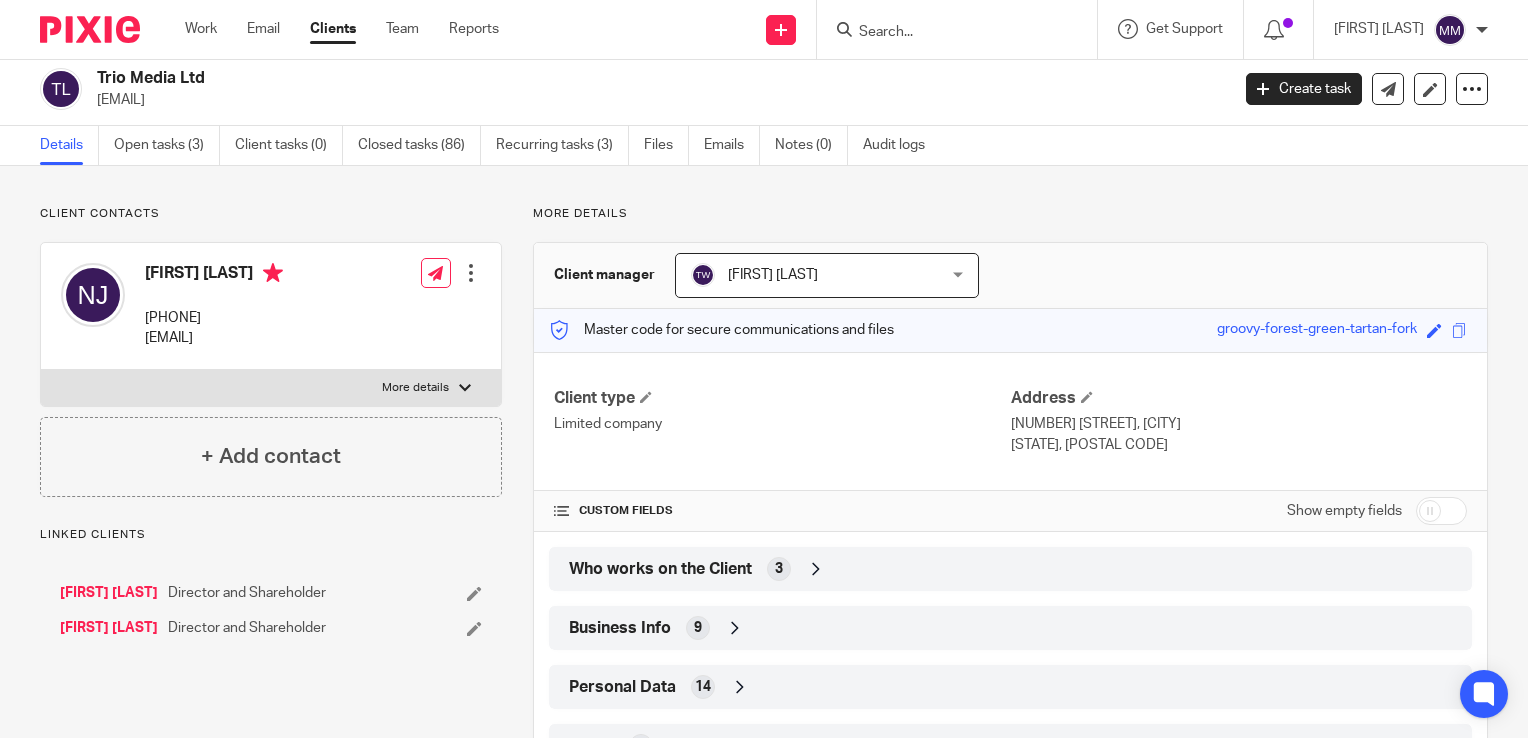 click on "Client contacts
[FIRST] [LAST]
[PHONE]
[EMAIL]
Edit contact
Create client from contact
Export data
Delete contact
More details
Client Code
[CLIENT CODE]" at bounding box center (271, 351) 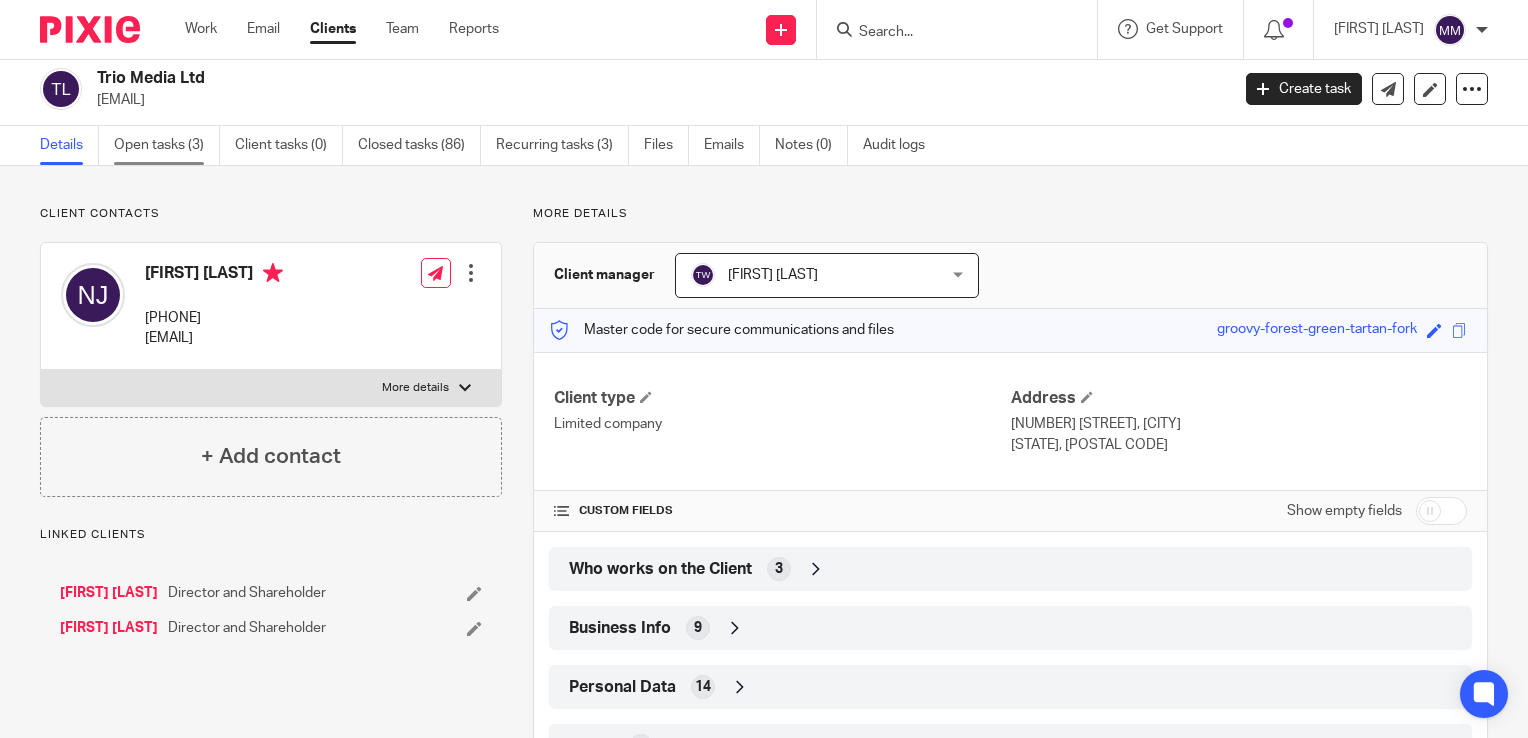 click on "Open tasks (3)" at bounding box center (167, 145) 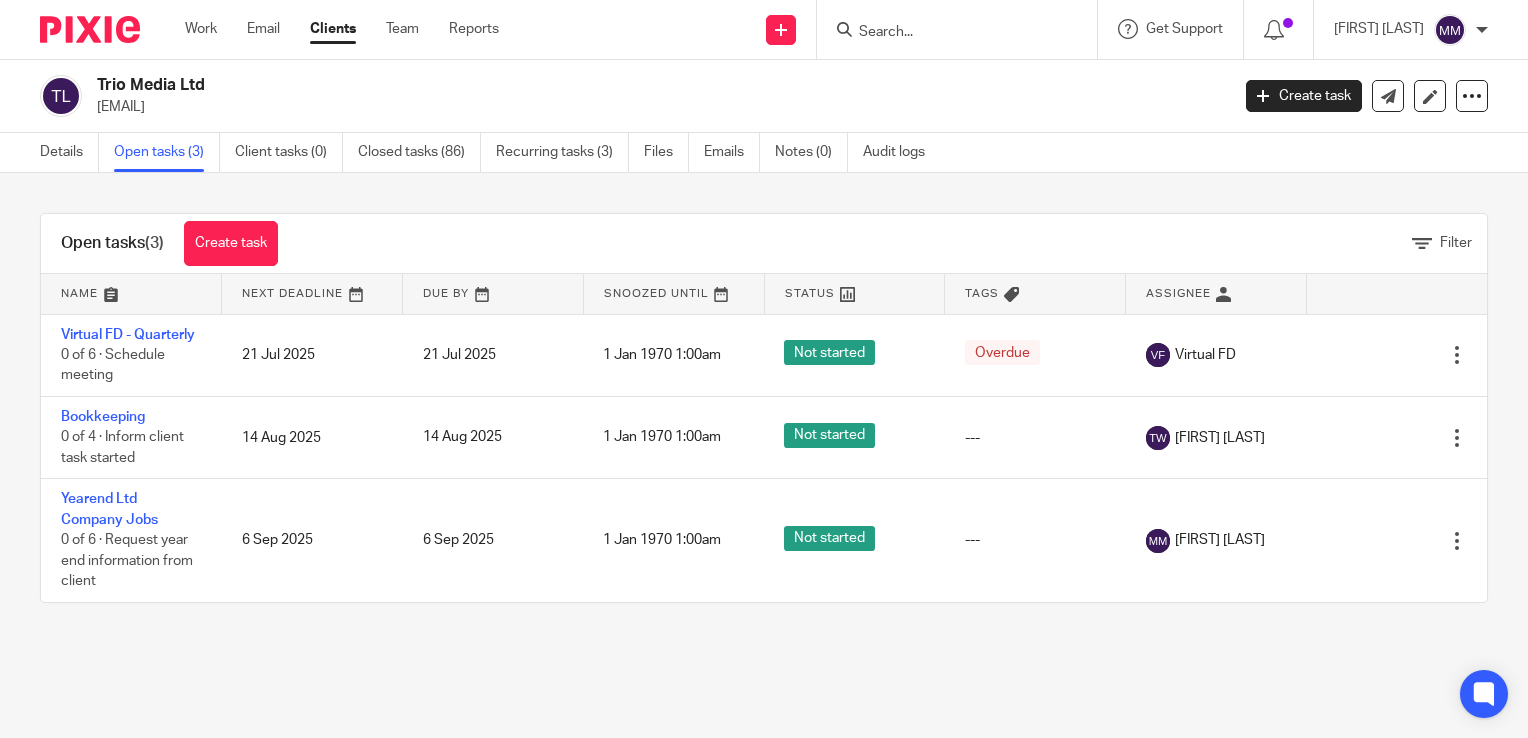 scroll, scrollTop: 0, scrollLeft: 0, axis: both 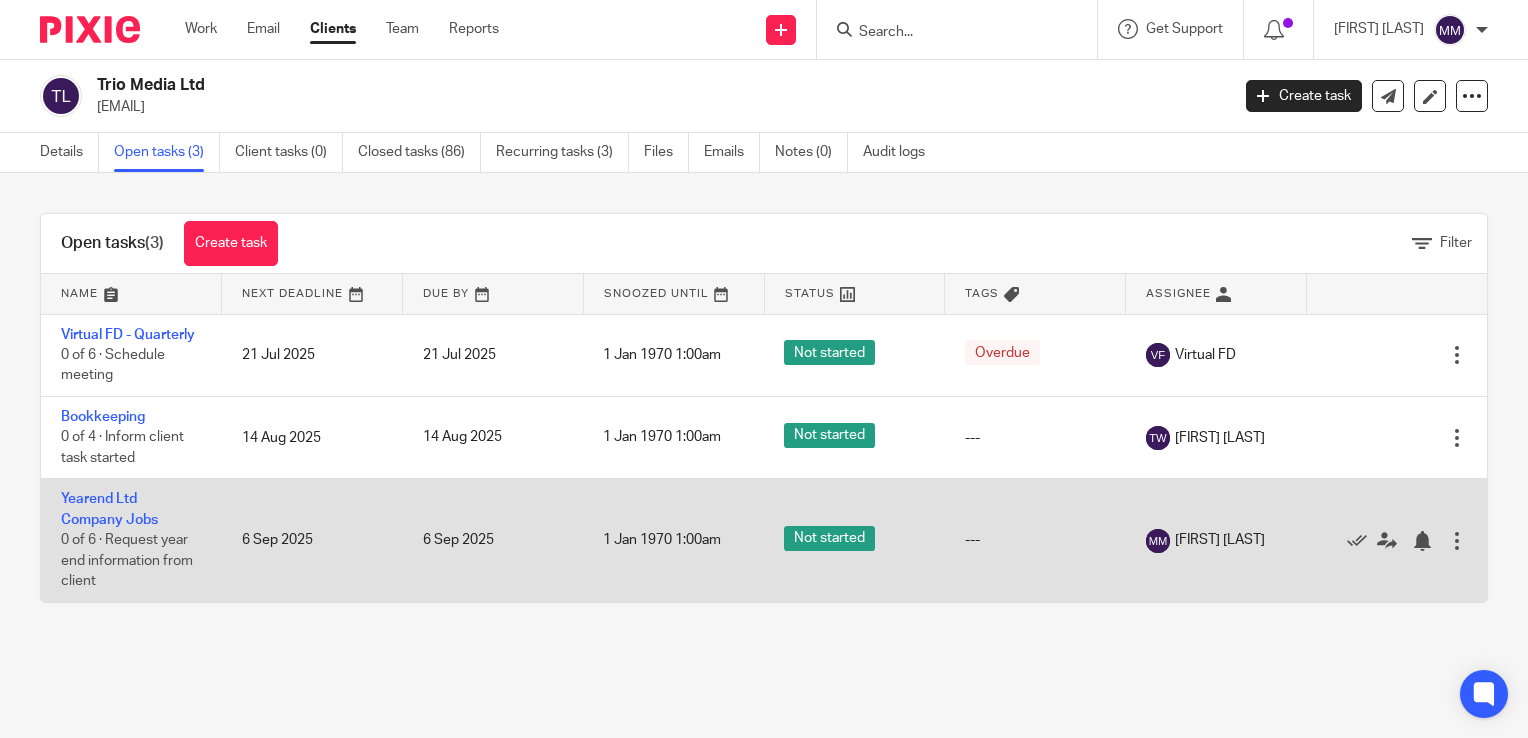 click on "Yearend Ltd Company Jobs
0
of
6 ·
Request year end information from client" at bounding box center (131, 540) 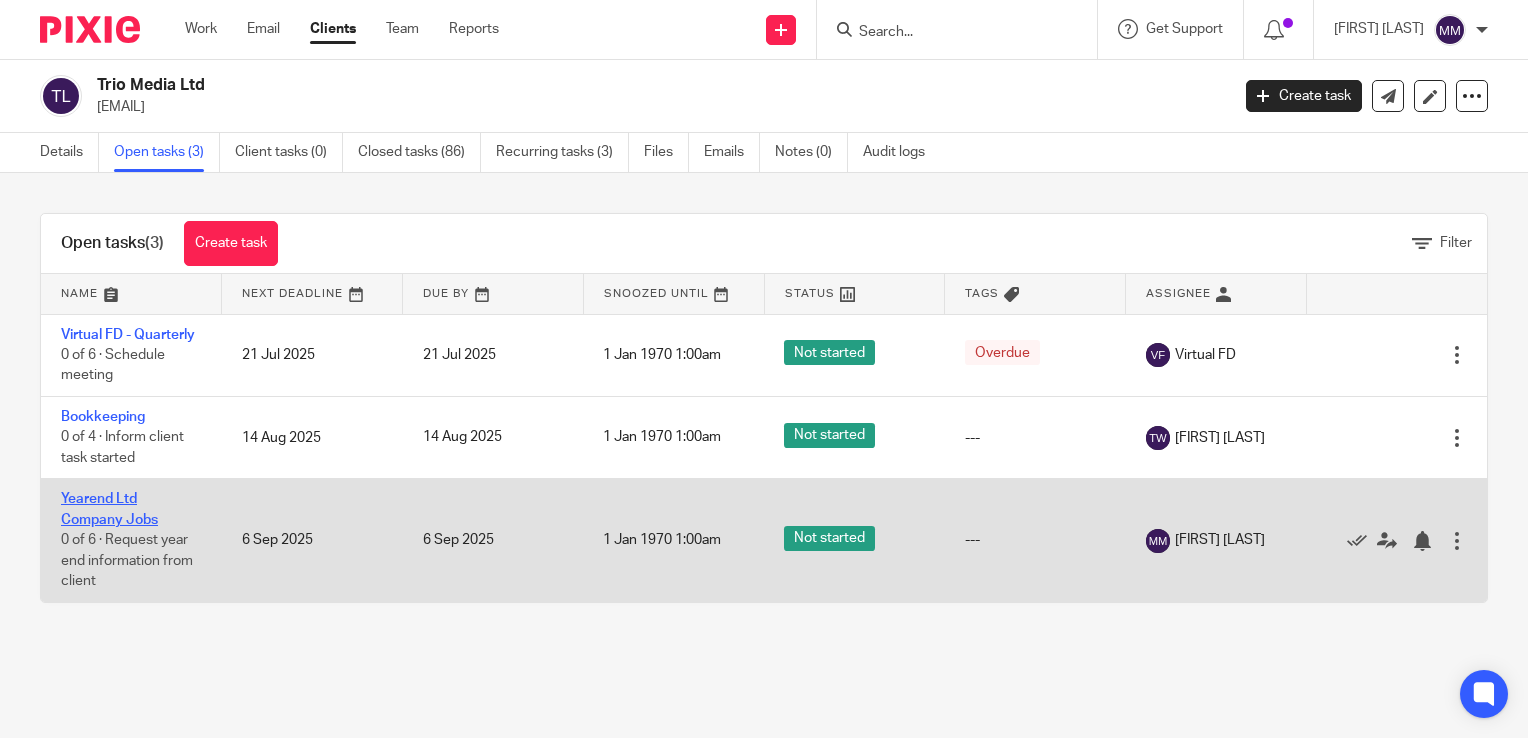 click on "Yearend Ltd Company Jobs" at bounding box center [109, 509] 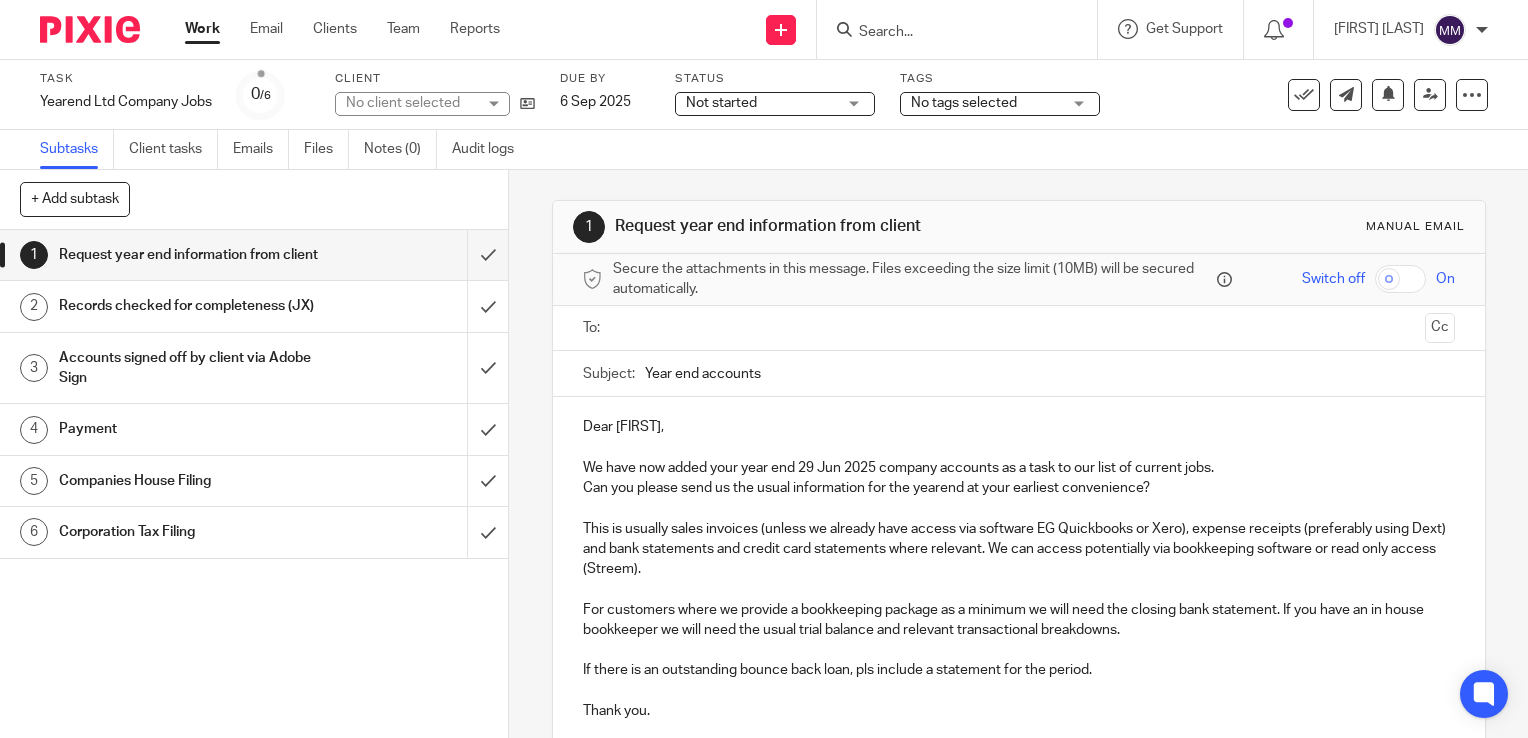 scroll, scrollTop: 0, scrollLeft: 0, axis: both 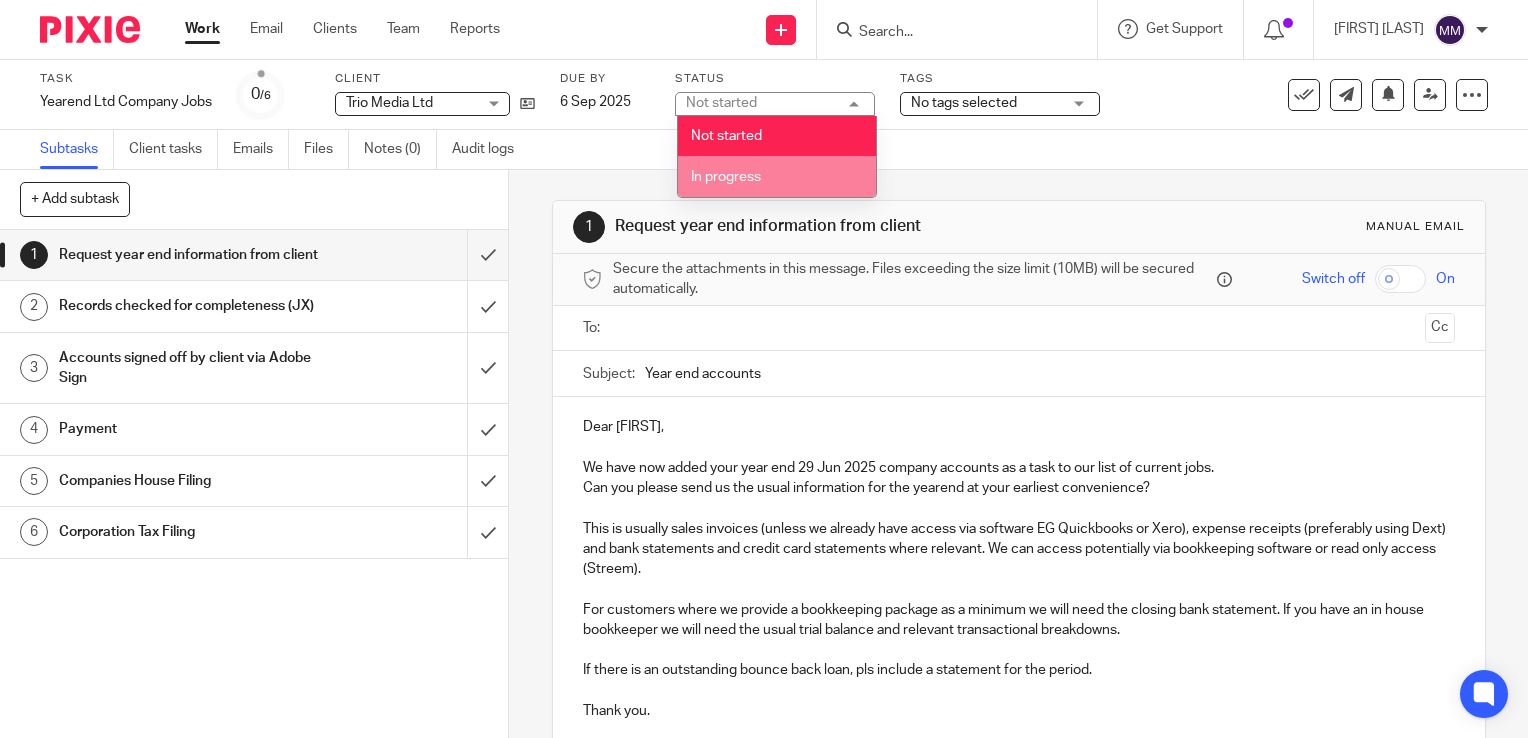 click on "In progress" at bounding box center [777, 176] 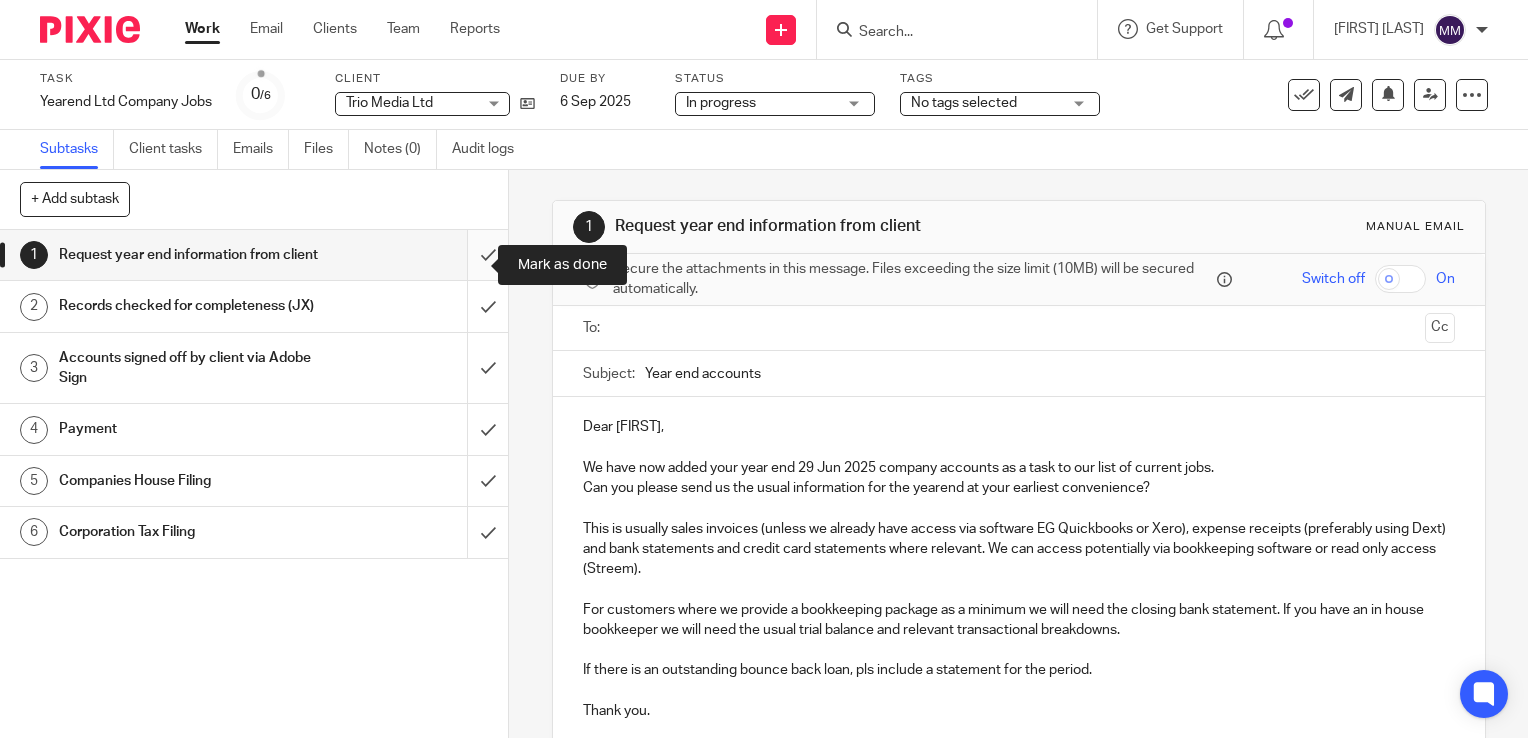 click at bounding box center (254, 255) 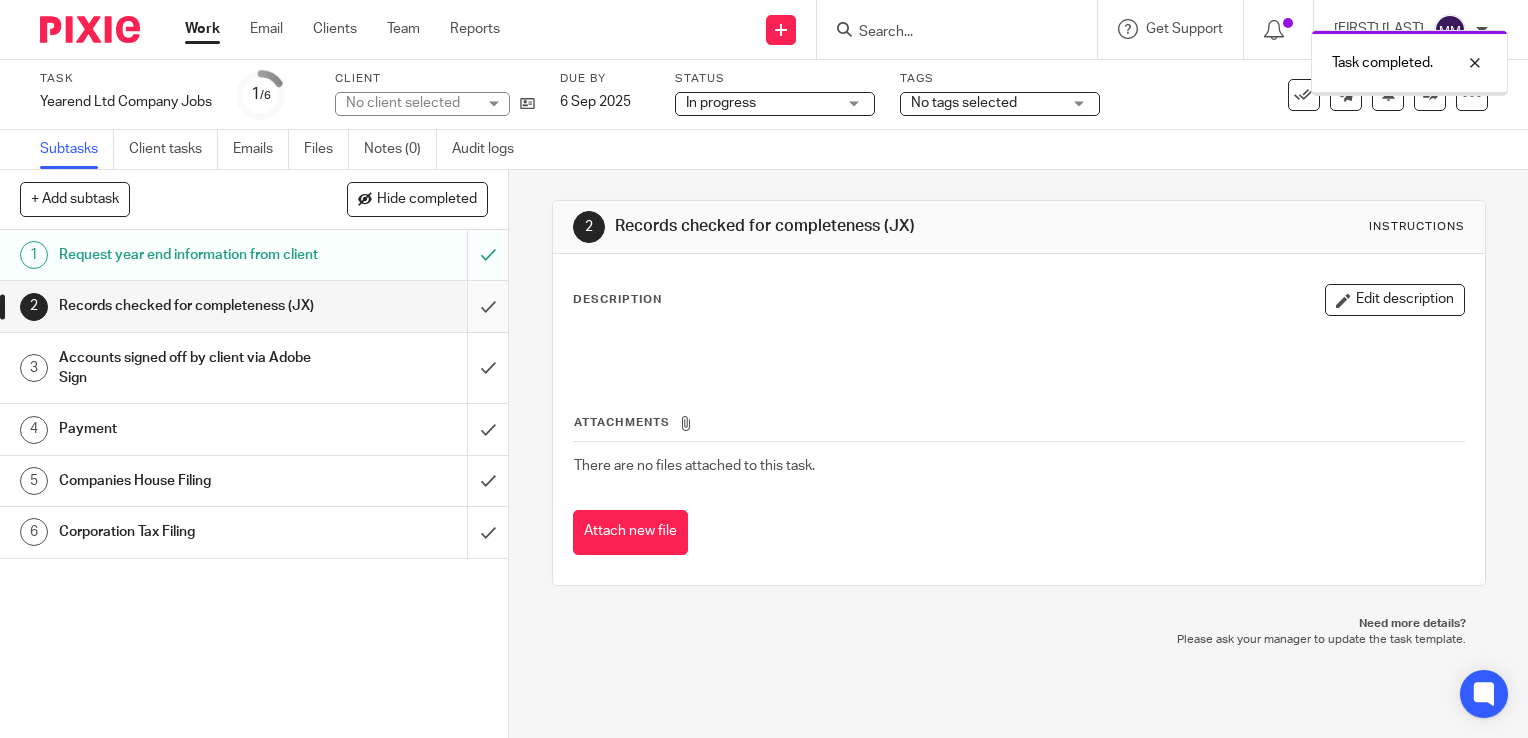 scroll, scrollTop: 0, scrollLeft: 0, axis: both 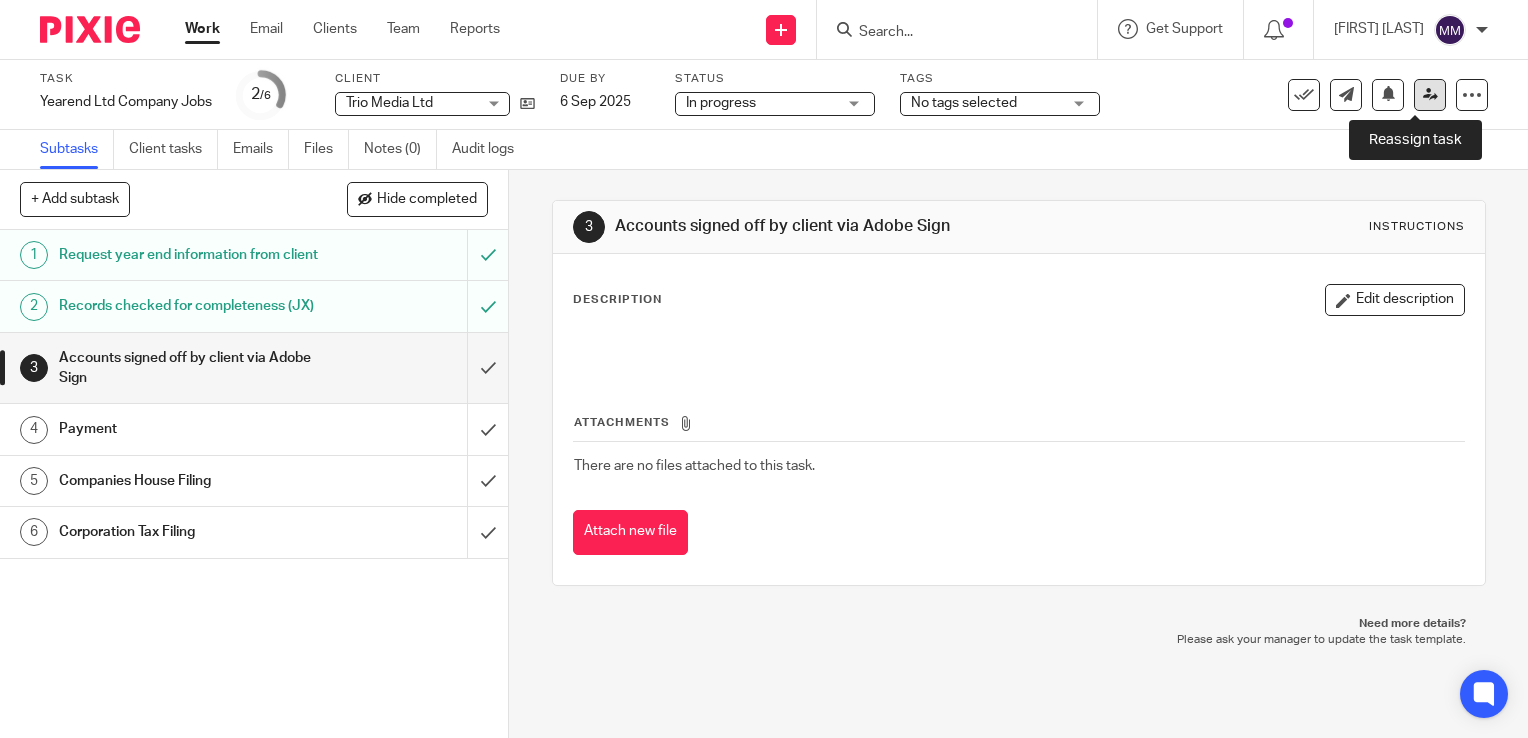 drag, startPoint x: 1432, startPoint y: 88, endPoint x: 1422, endPoint y: 89, distance: 10.049875 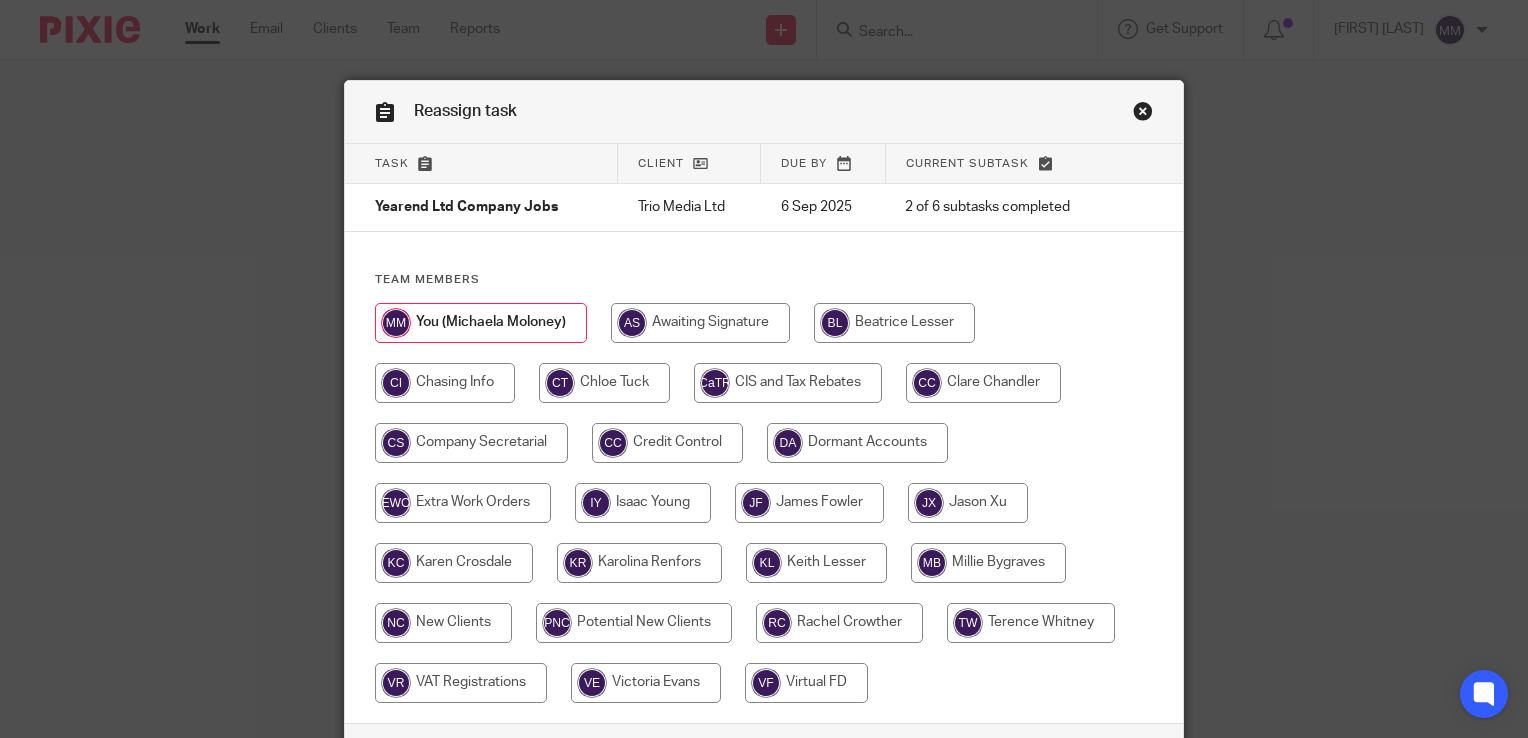 scroll, scrollTop: 0, scrollLeft: 0, axis: both 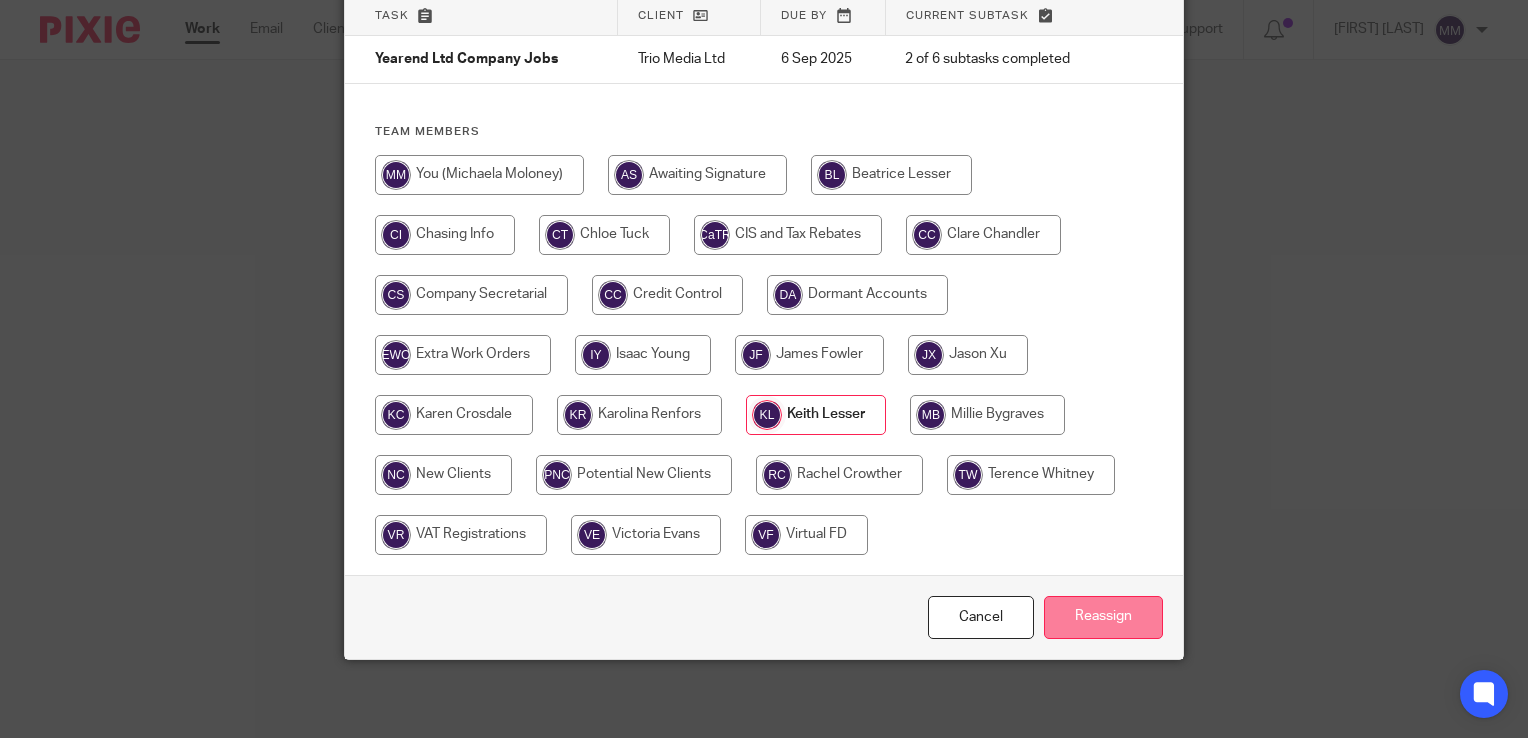 click on "Reassign" at bounding box center [1103, 617] 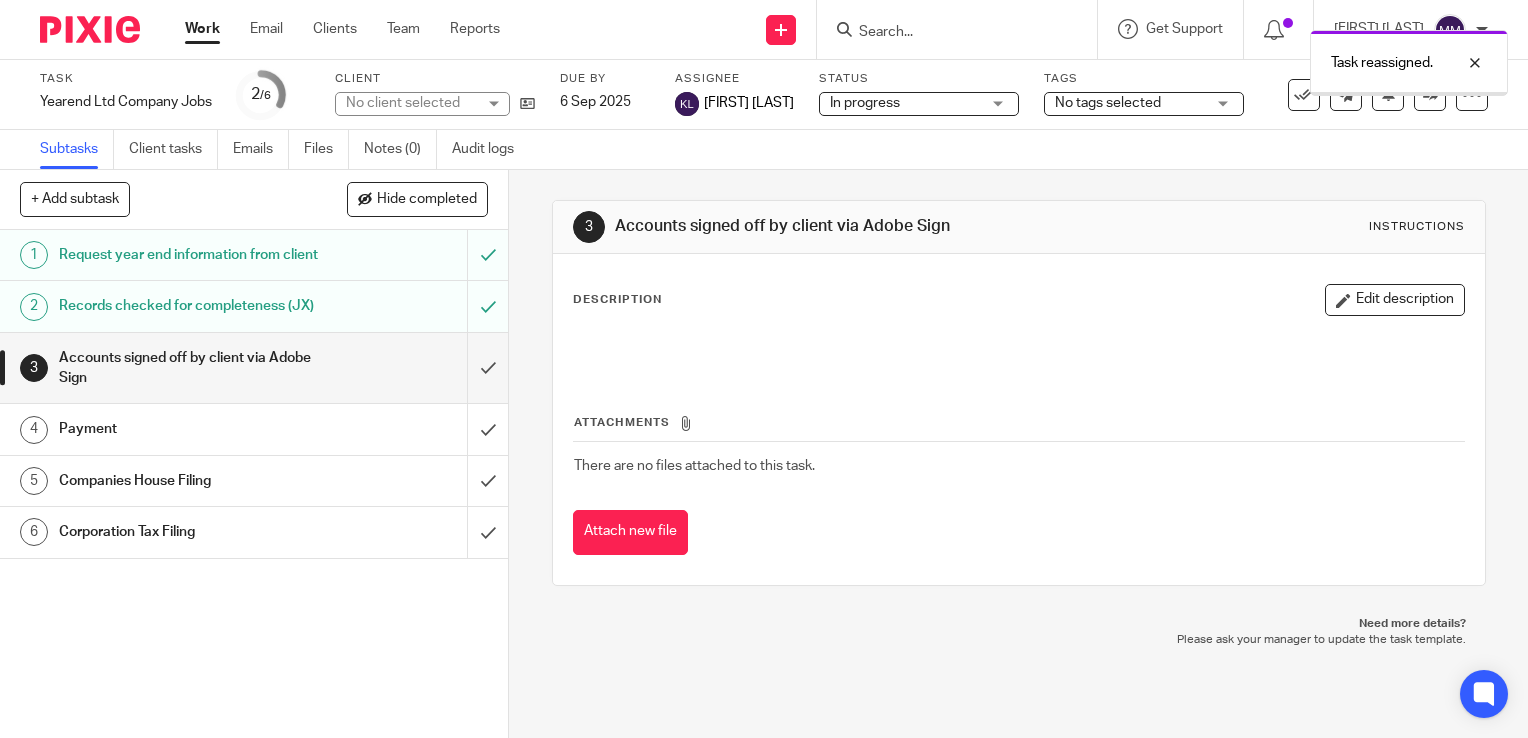 scroll, scrollTop: 0, scrollLeft: 0, axis: both 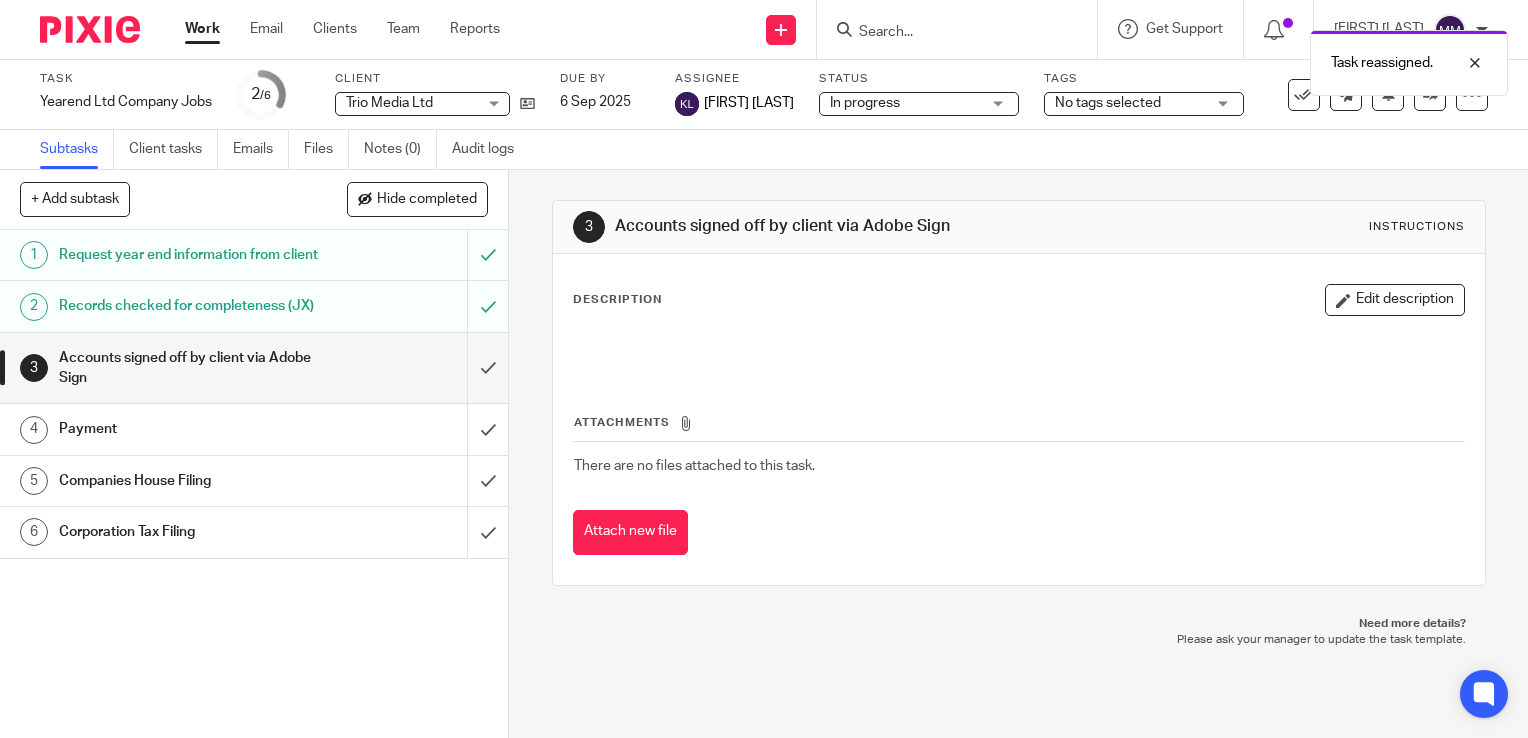 click at bounding box center [90, 29] 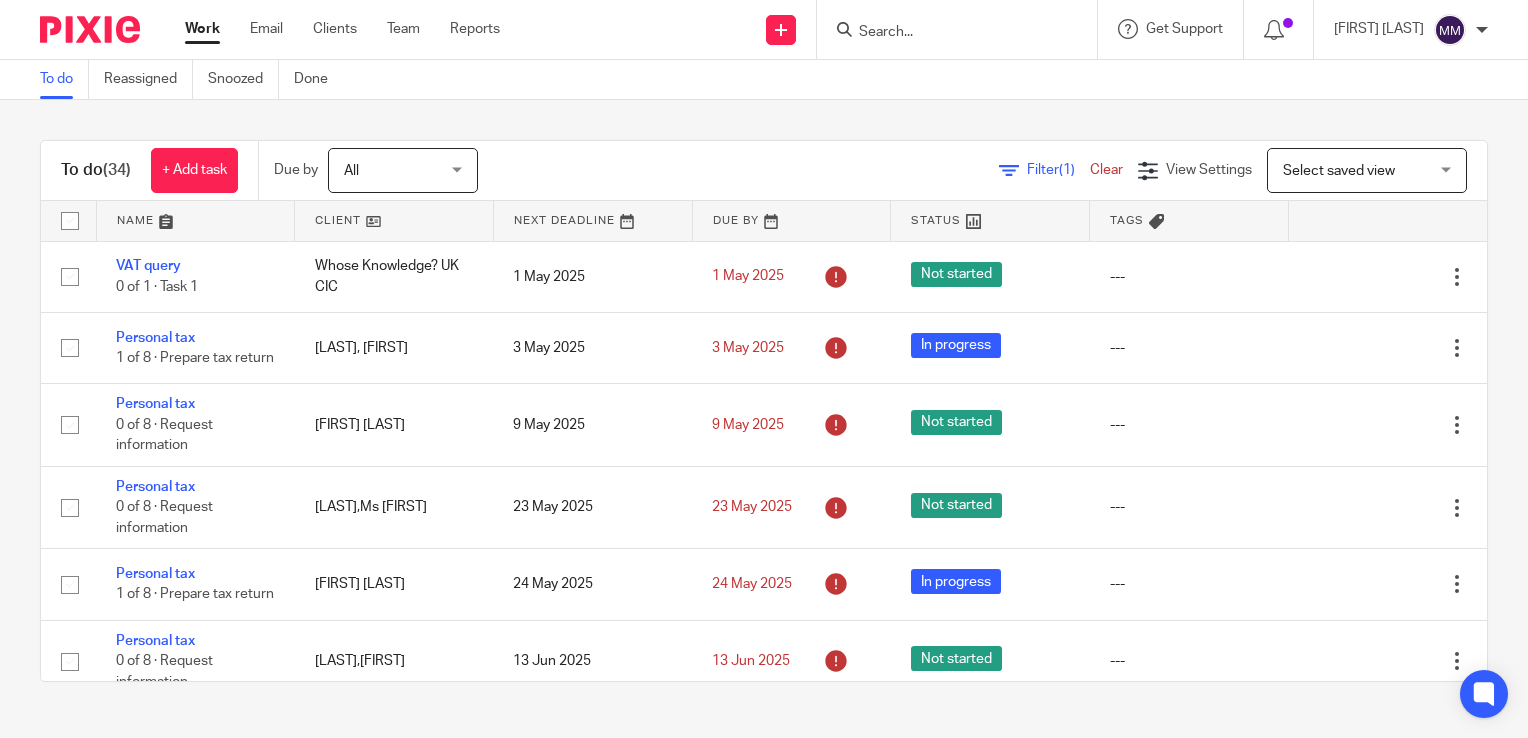 scroll, scrollTop: 0, scrollLeft: 0, axis: both 